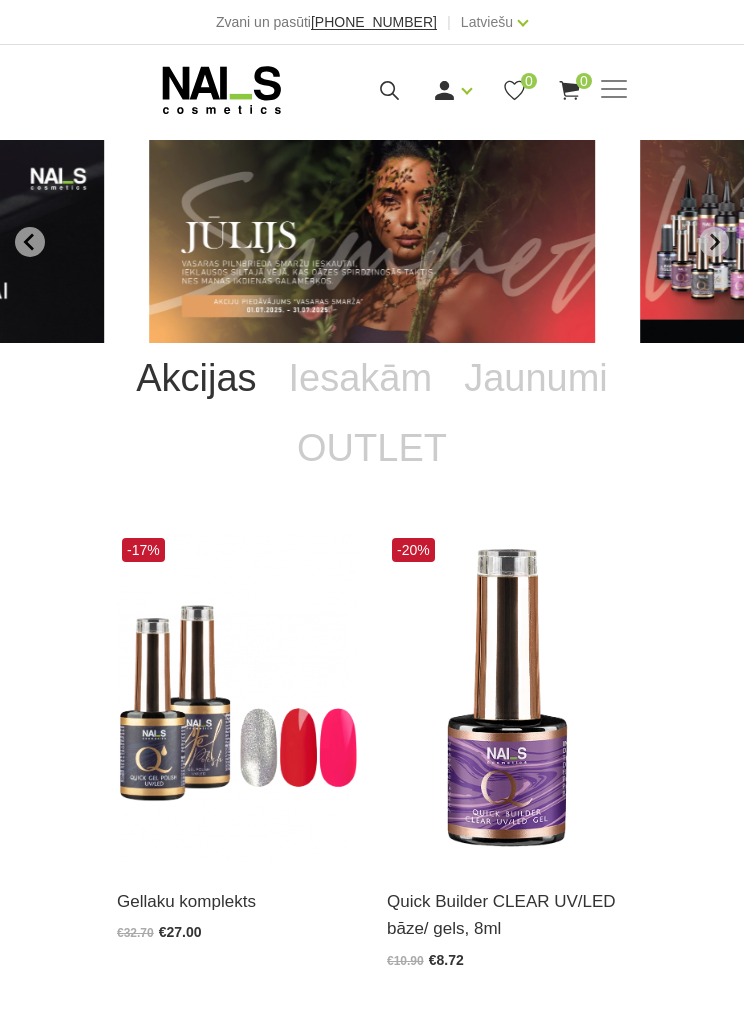 scroll, scrollTop: 0, scrollLeft: 0, axis: both 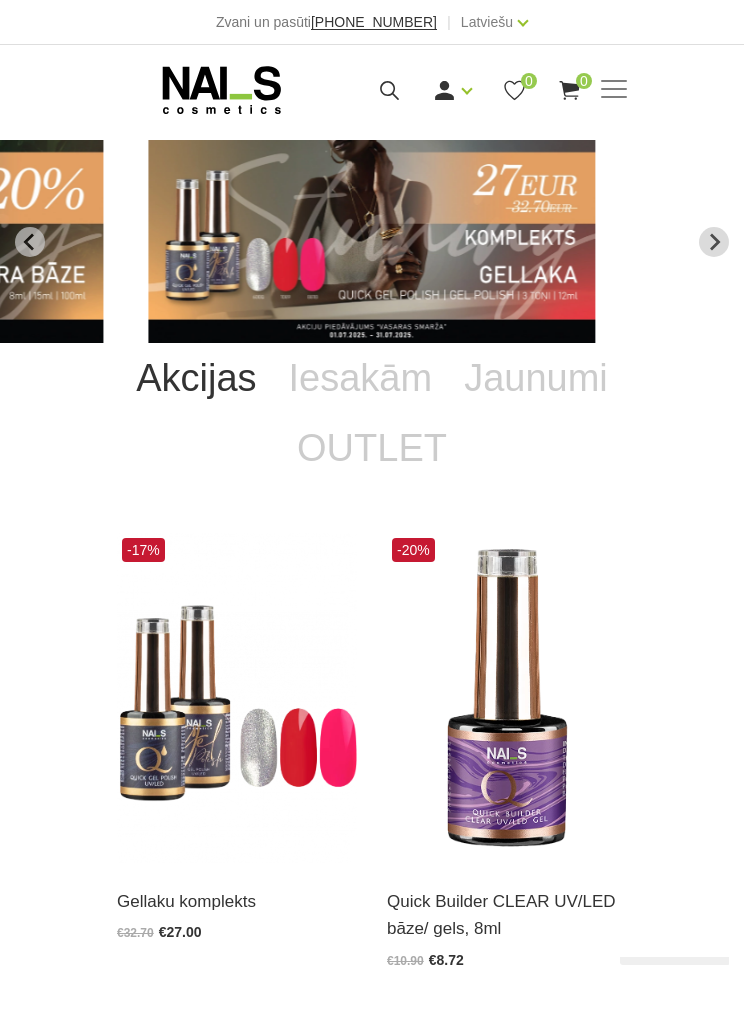 click at bounding box center [614, 90] 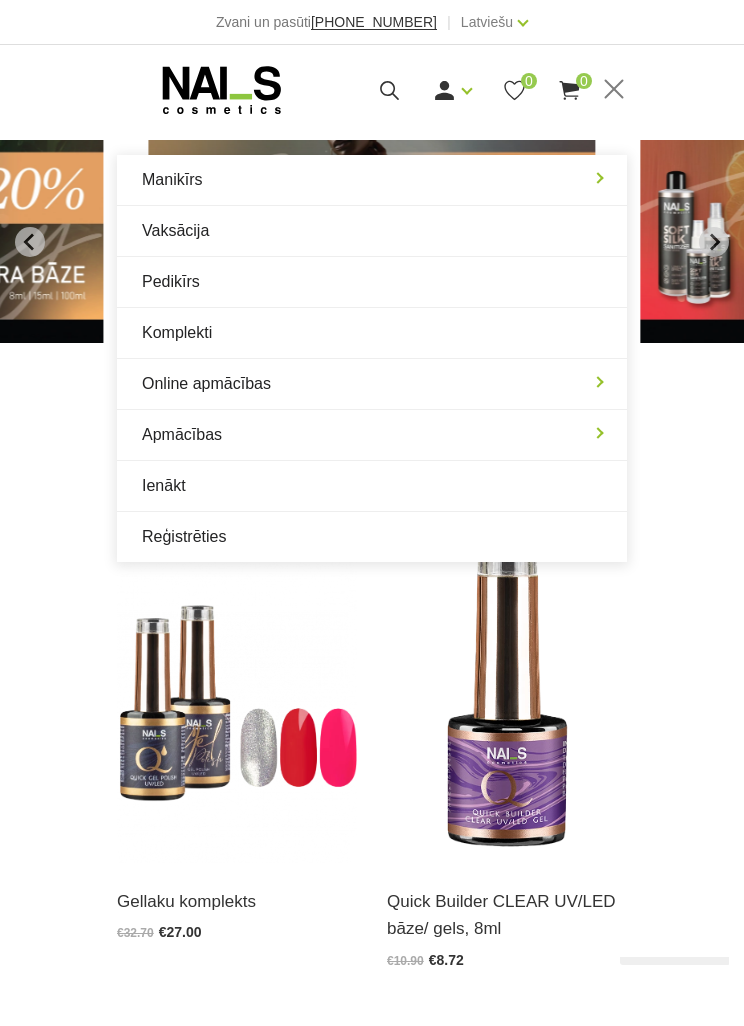 click on "Manikīrs" at bounding box center (372, 180) 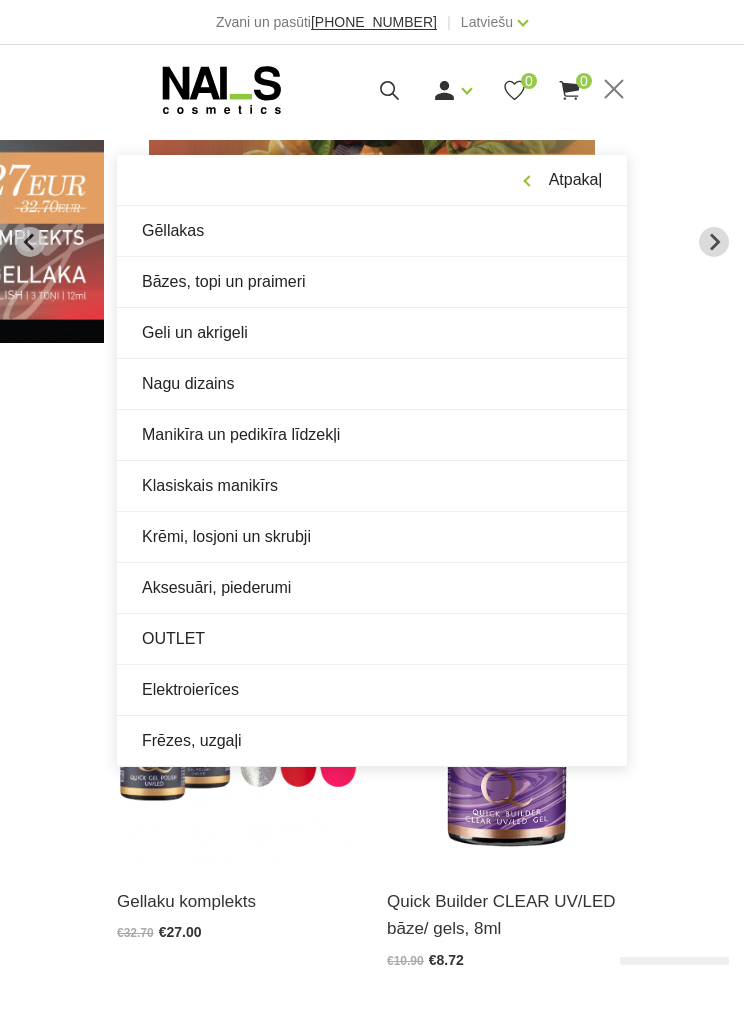 click on "Geli un akrigeli" at bounding box center (372, 333) 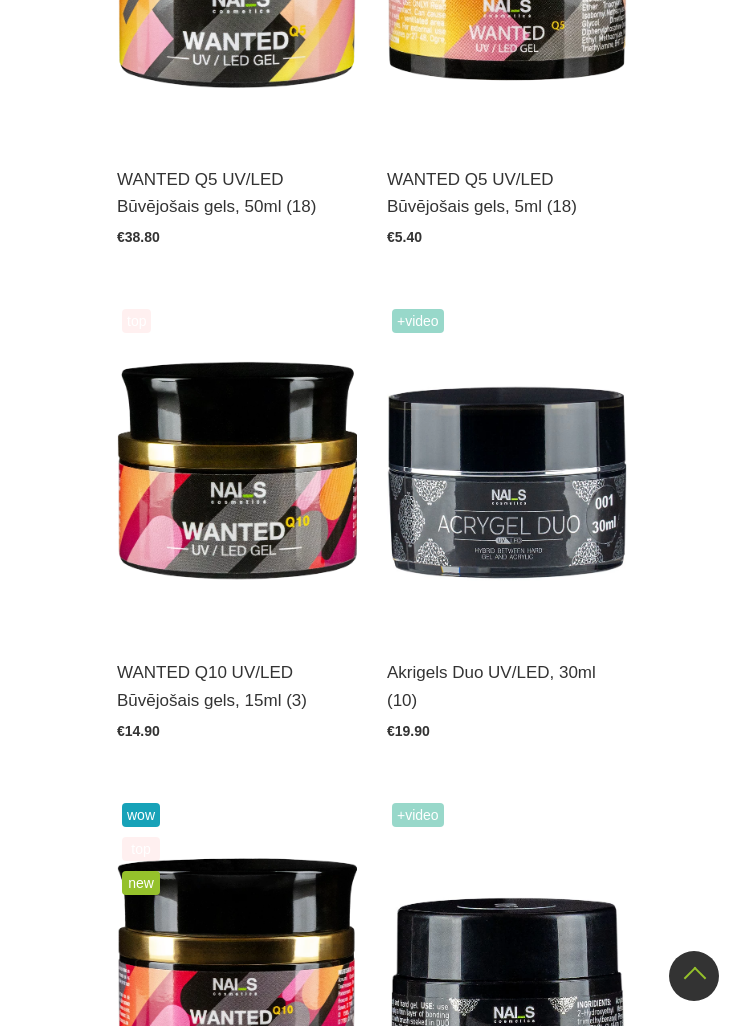 scroll, scrollTop: 1298, scrollLeft: 0, axis: vertical 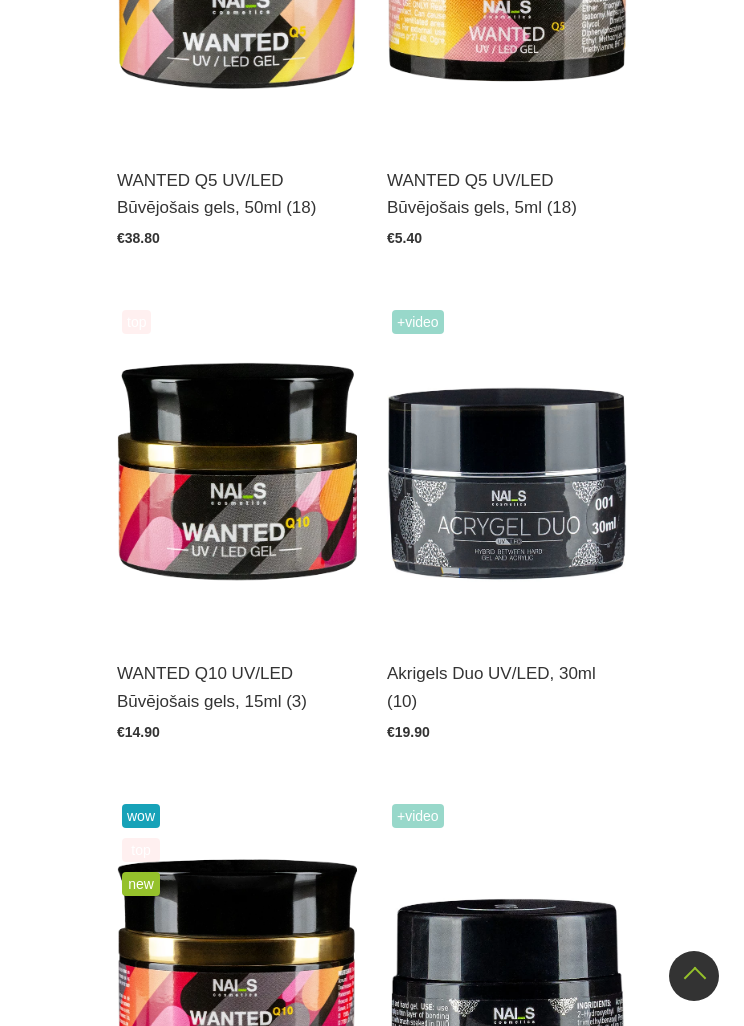 click at bounding box center [237, 470] 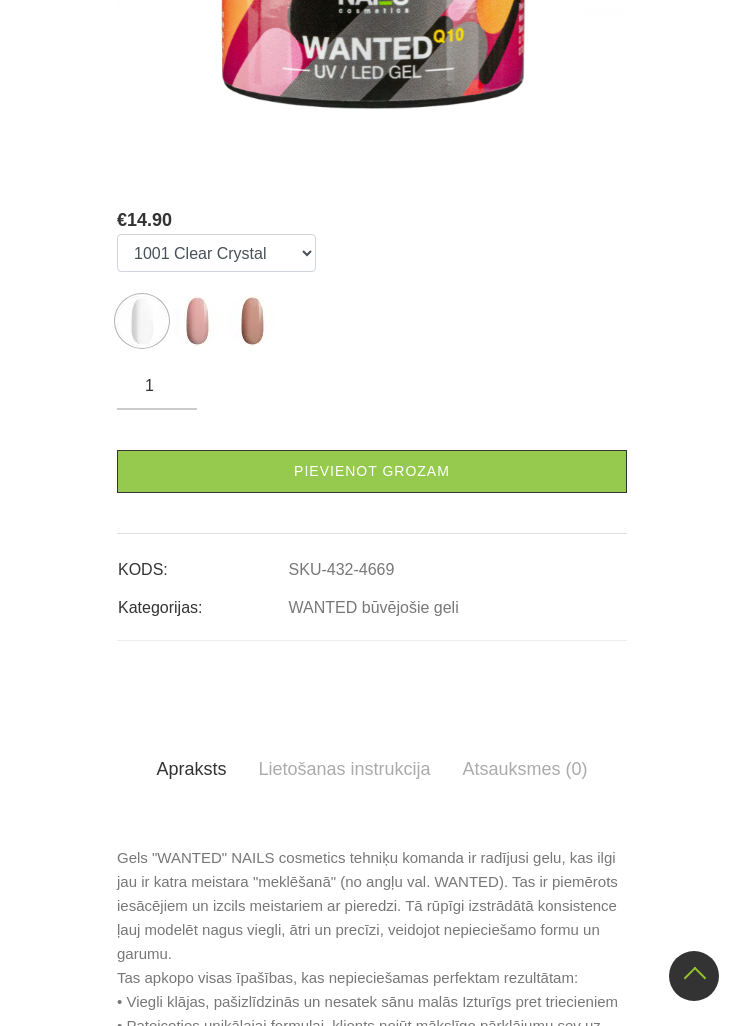 scroll, scrollTop: 541, scrollLeft: 0, axis: vertical 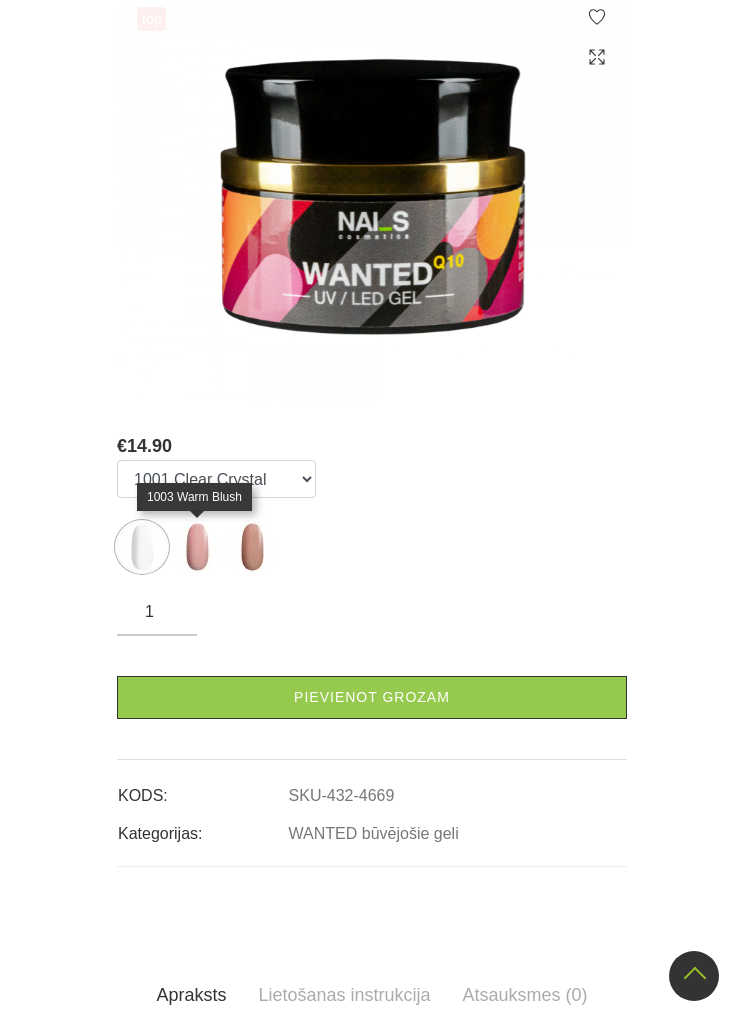 click at bounding box center (197, 547) 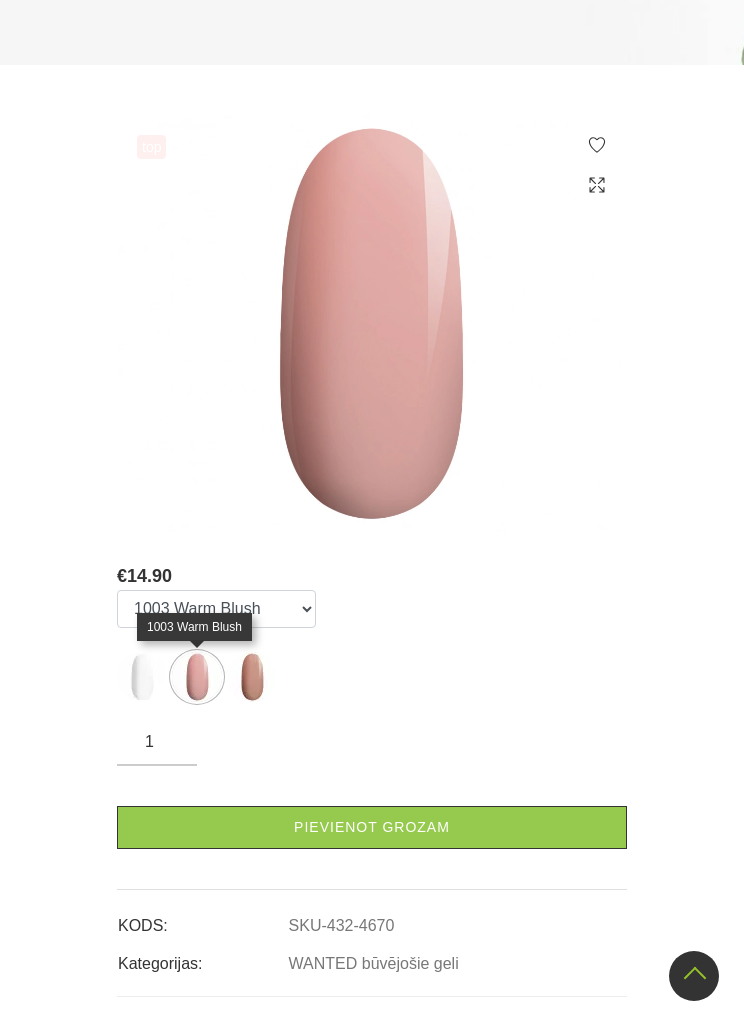 scroll, scrollTop: 414, scrollLeft: 0, axis: vertical 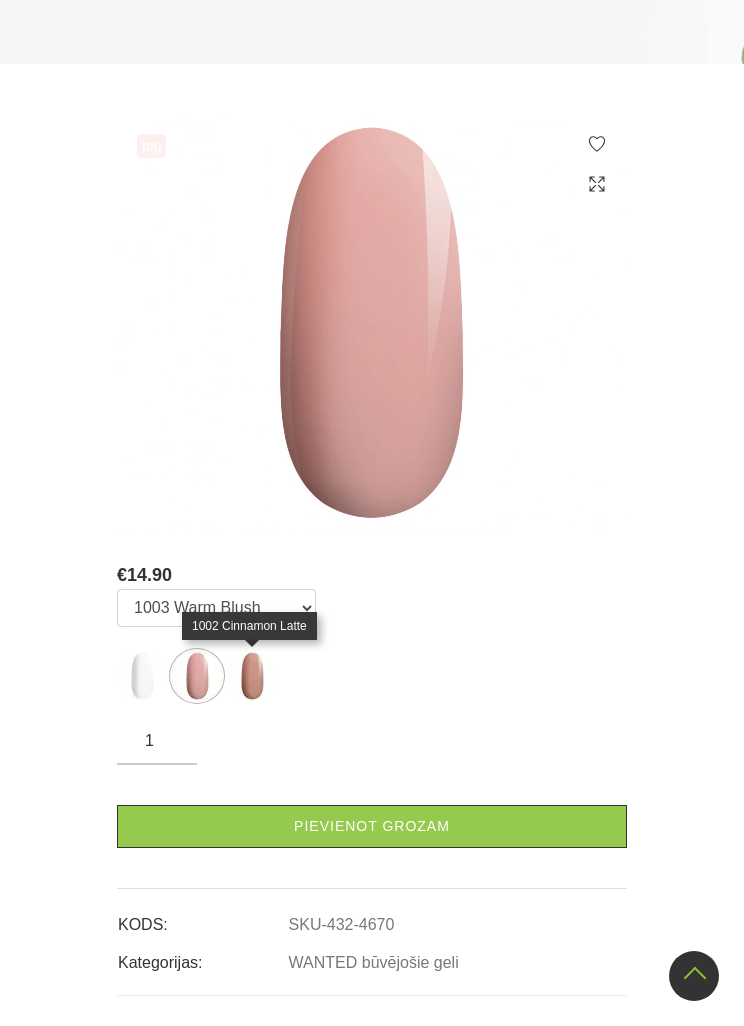 click at bounding box center (252, 676) 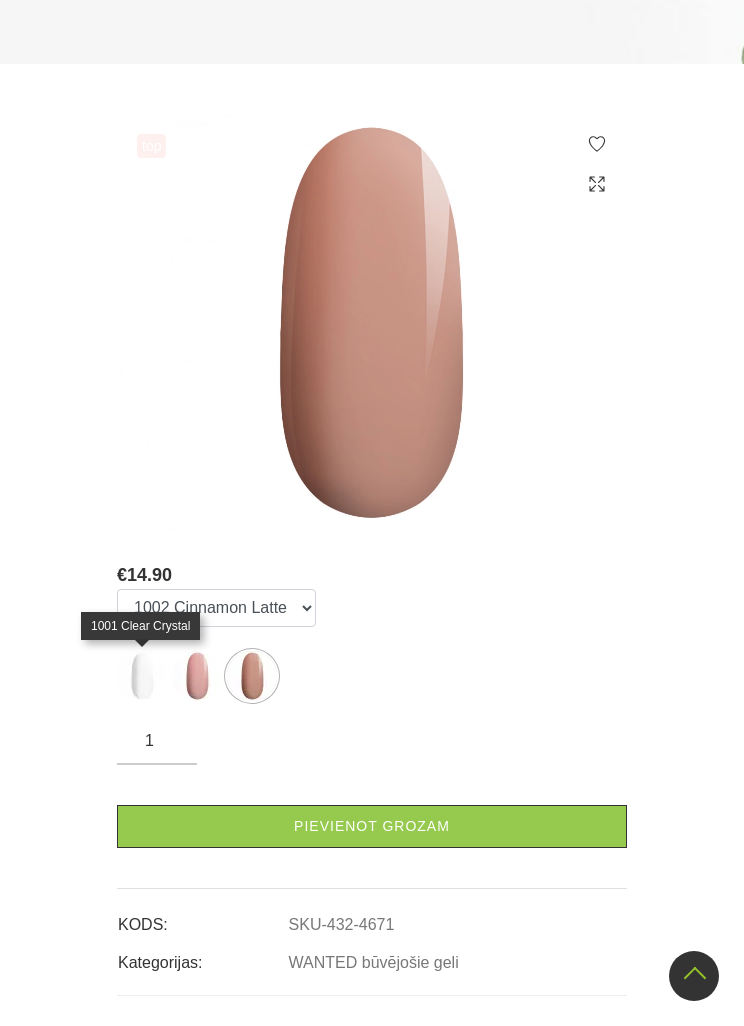click at bounding box center [142, 676] 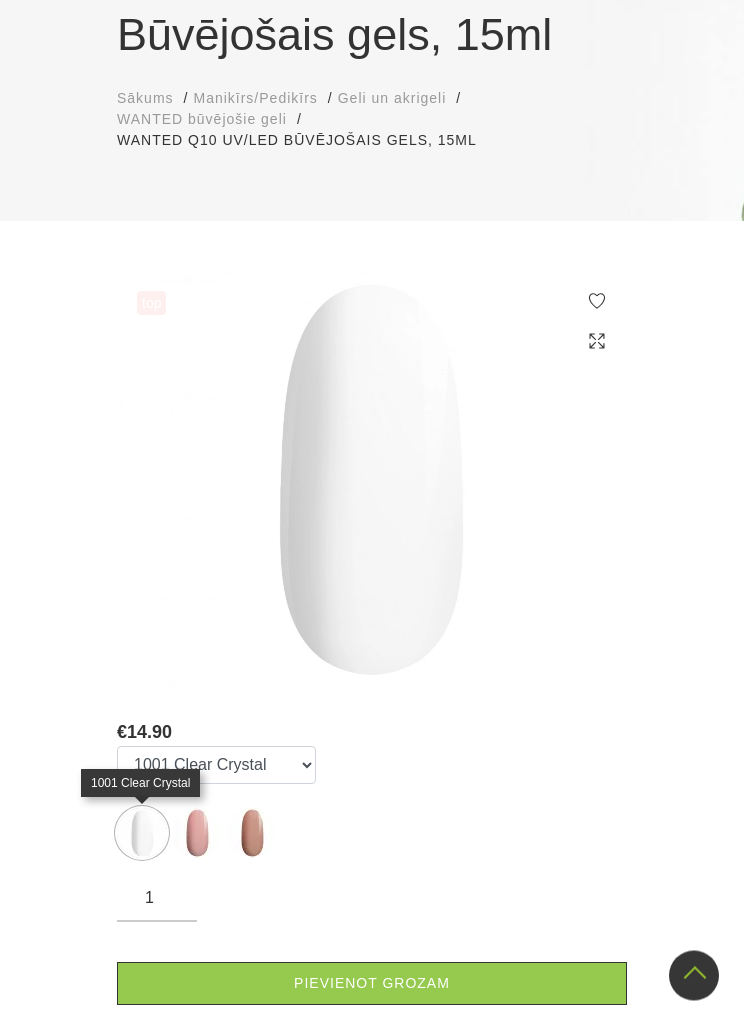 scroll, scrollTop: 254, scrollLeft: 0, axis: vertical 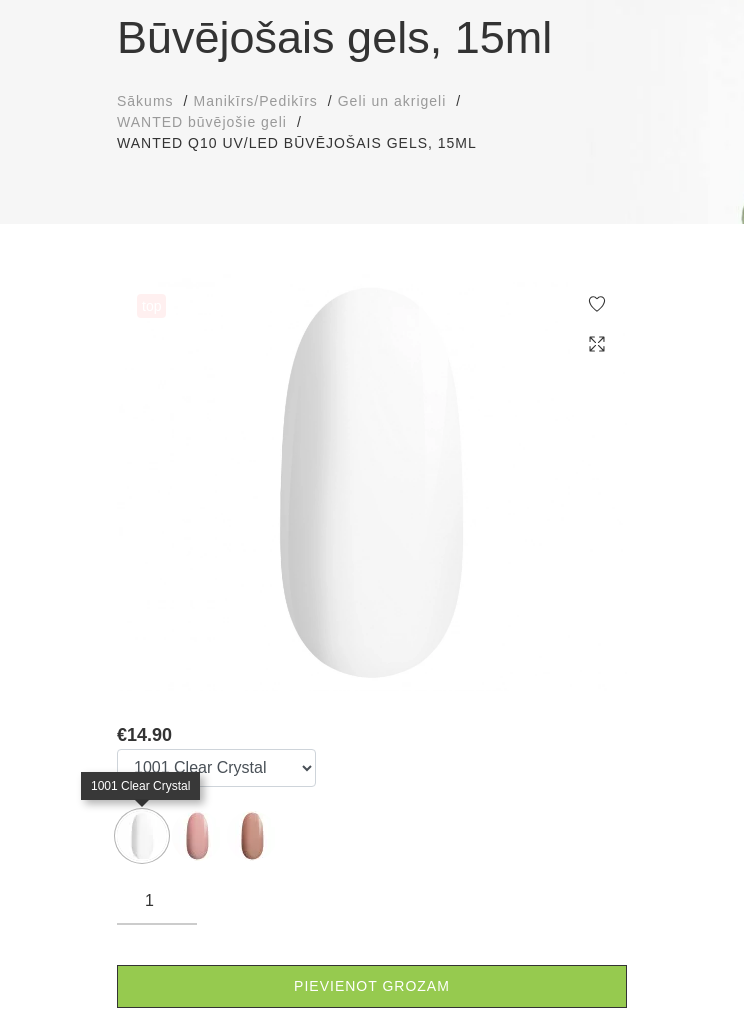 click at bounding box center (252, 836) 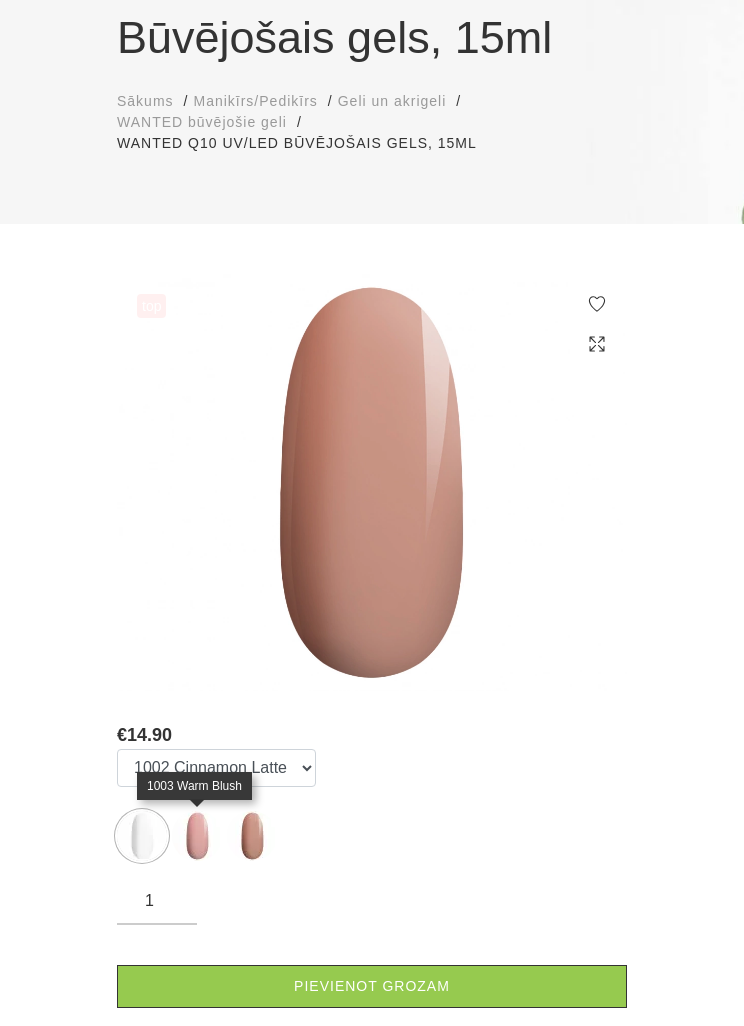 click at bounding box center (197, 836) 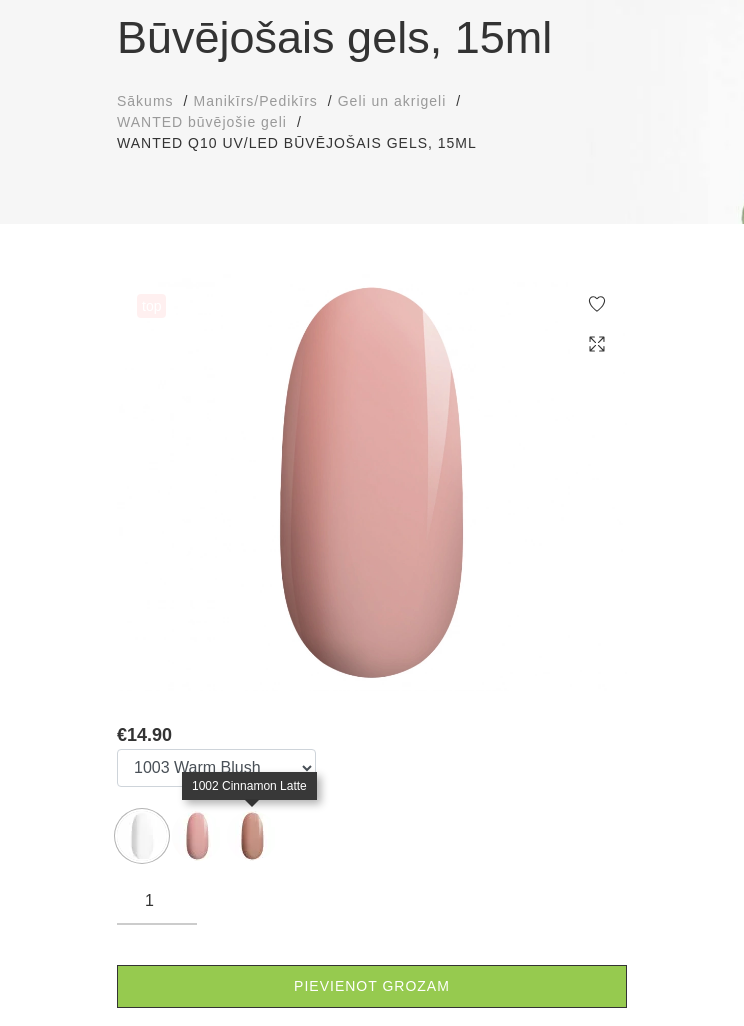 click at bounding box center (252, 836) 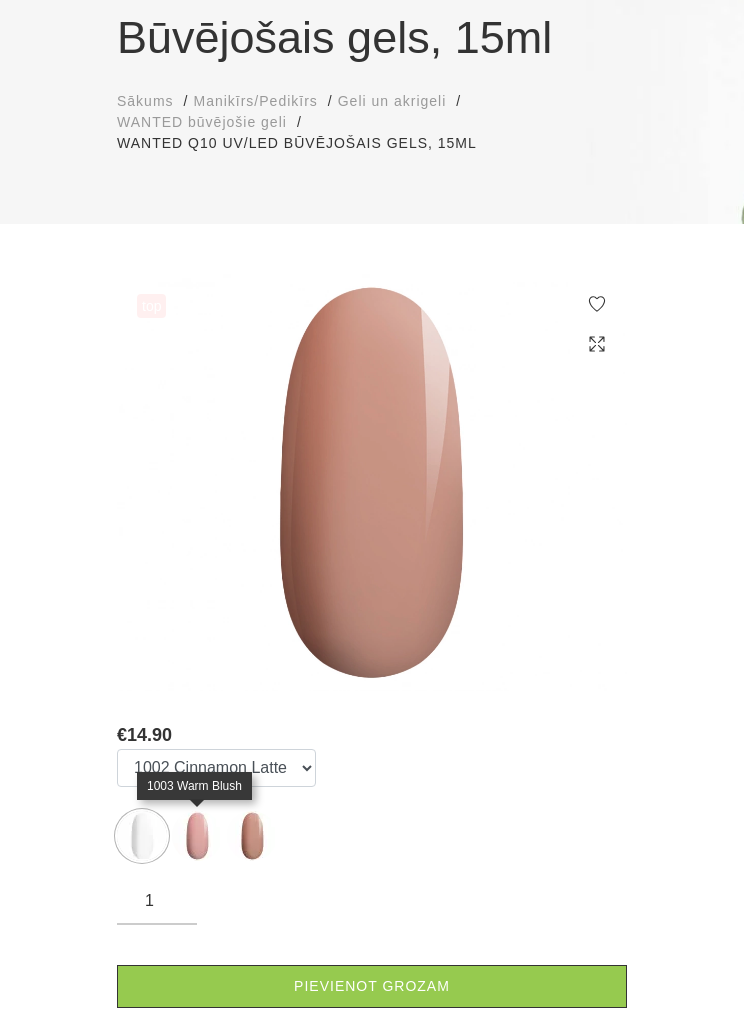 click at bounding box center (197, 836) 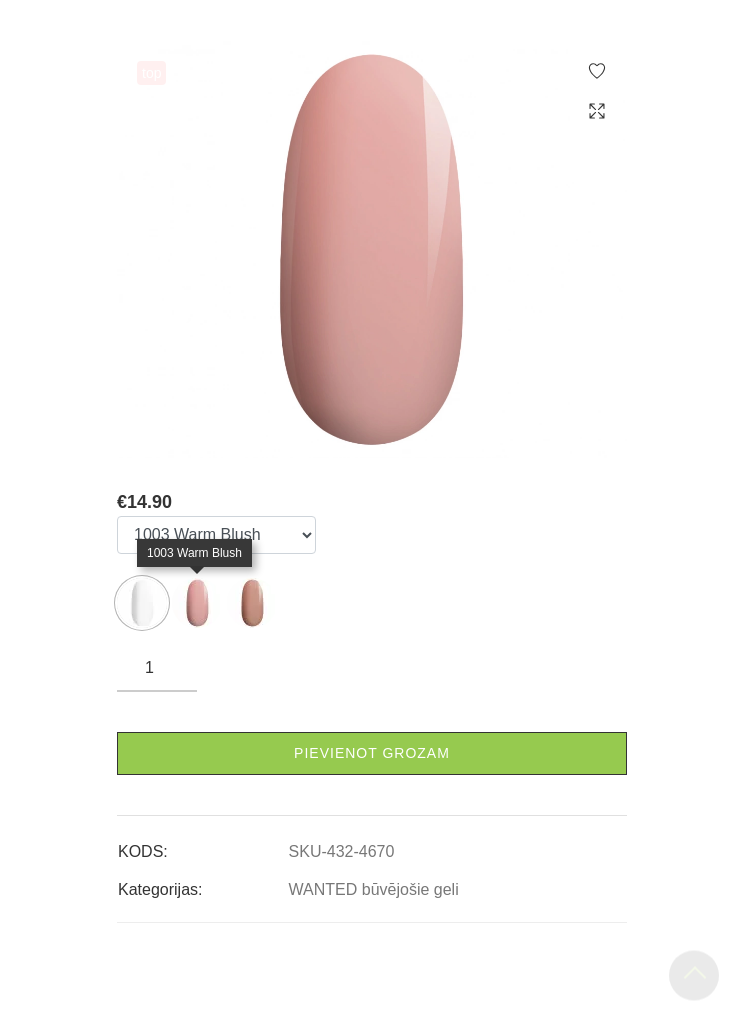 scroll, scrollTop: 496, scrollLeft: 0, axis: vertical 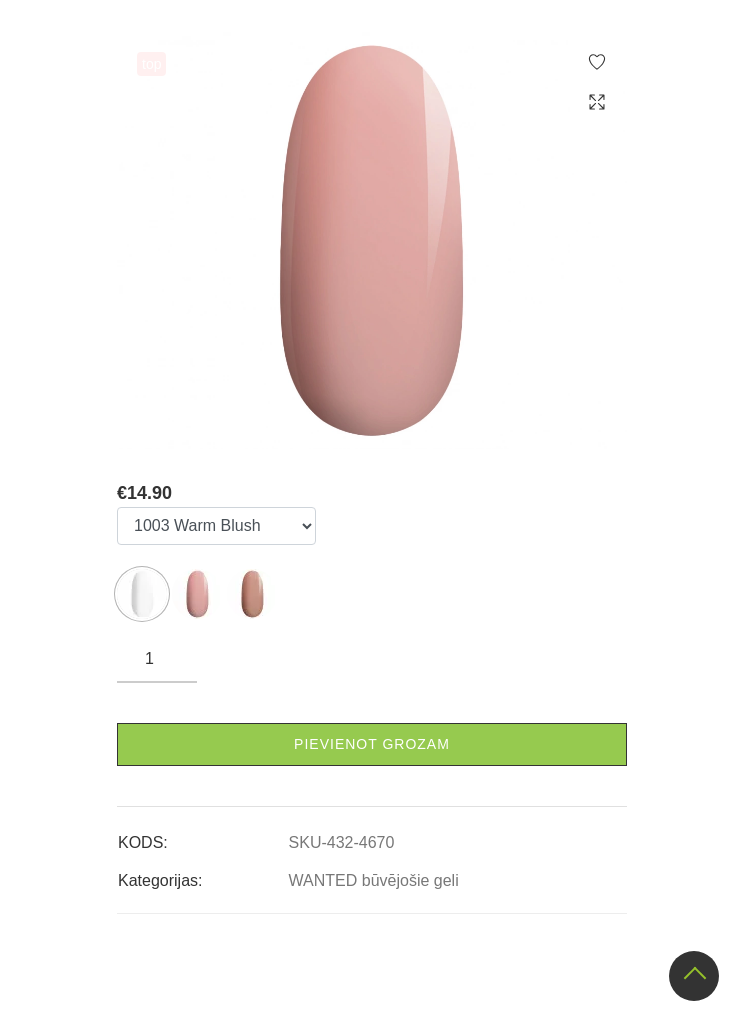 click on "Pievienot grozam" at bounding box center (372, 744) 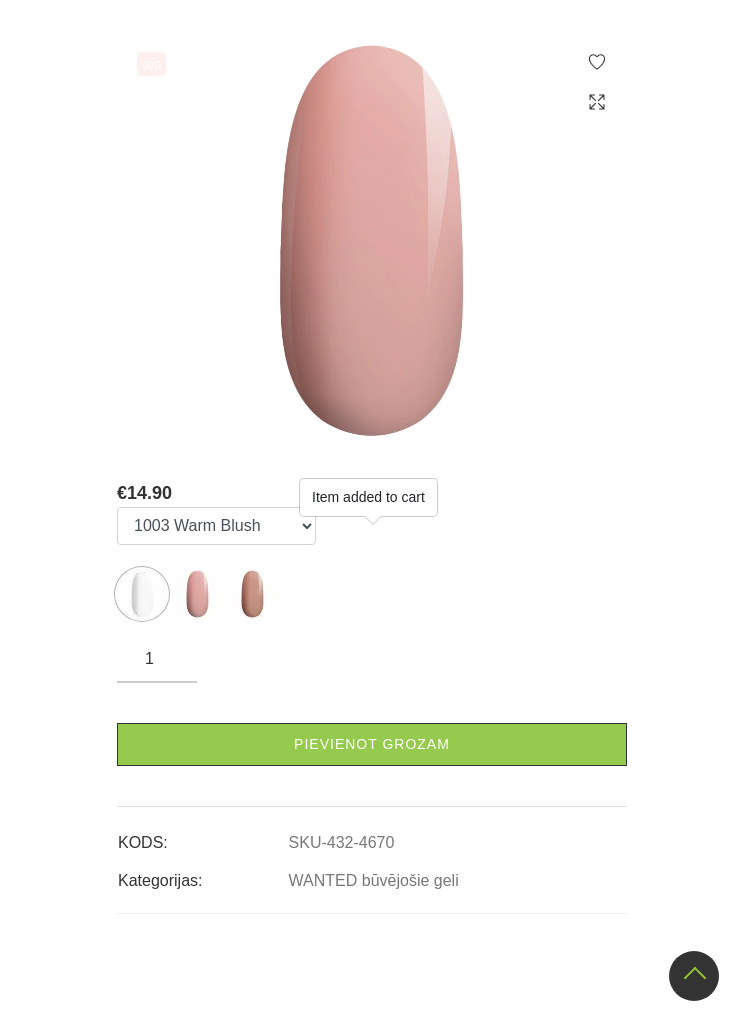 click on "Pievienot grozam" at bounding box center (372, 744) 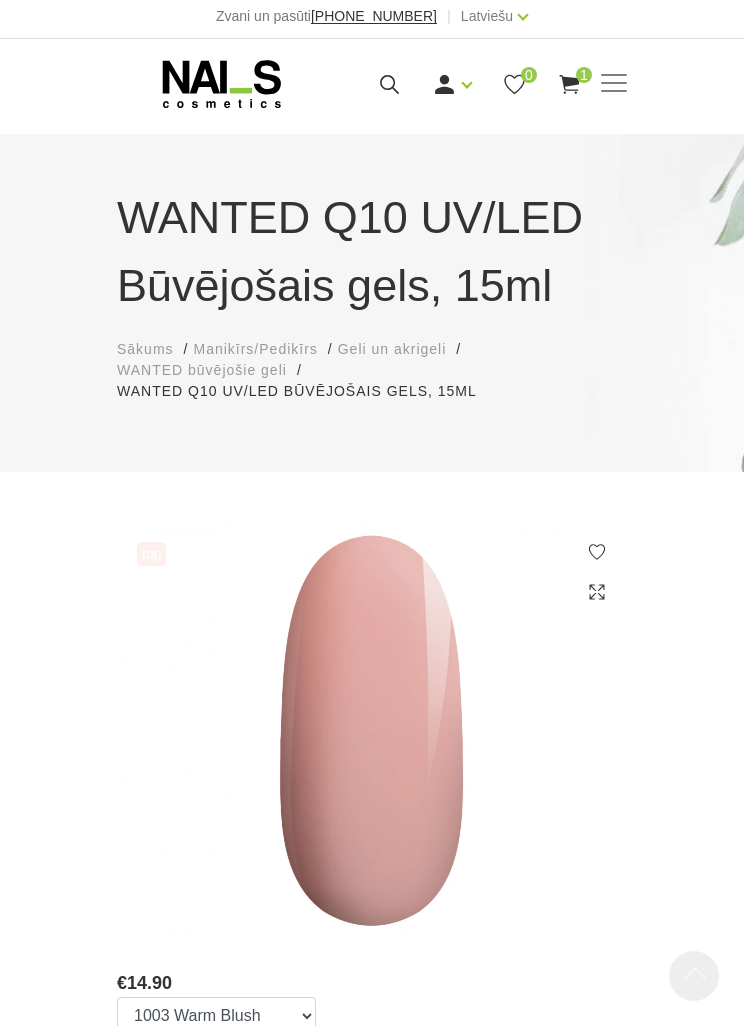 scroll, scrollTop: 0, scrollLeft: 0, axis: both 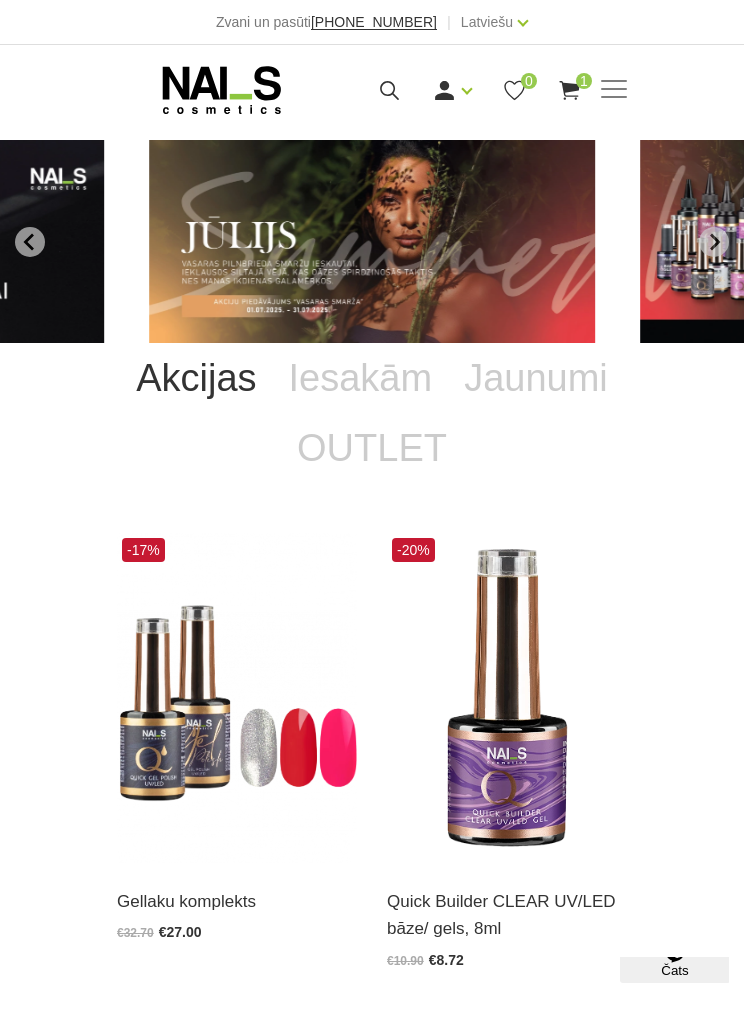 click on "1" at bounding box center (584, 81) 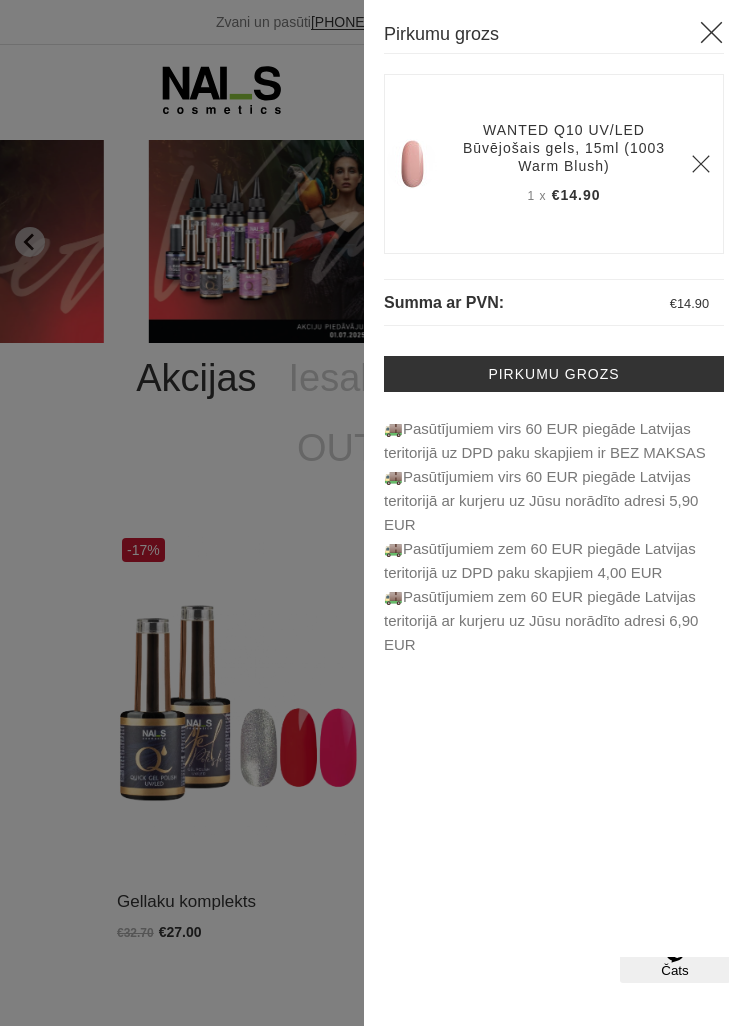 click 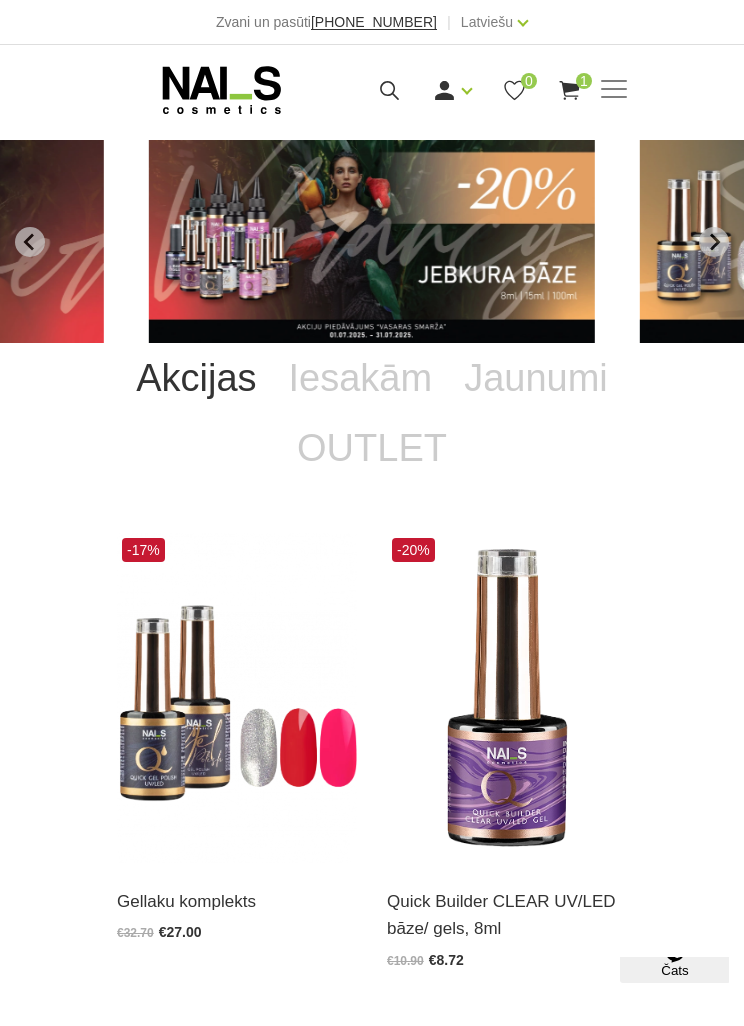 click at bounding box center (614, 90) 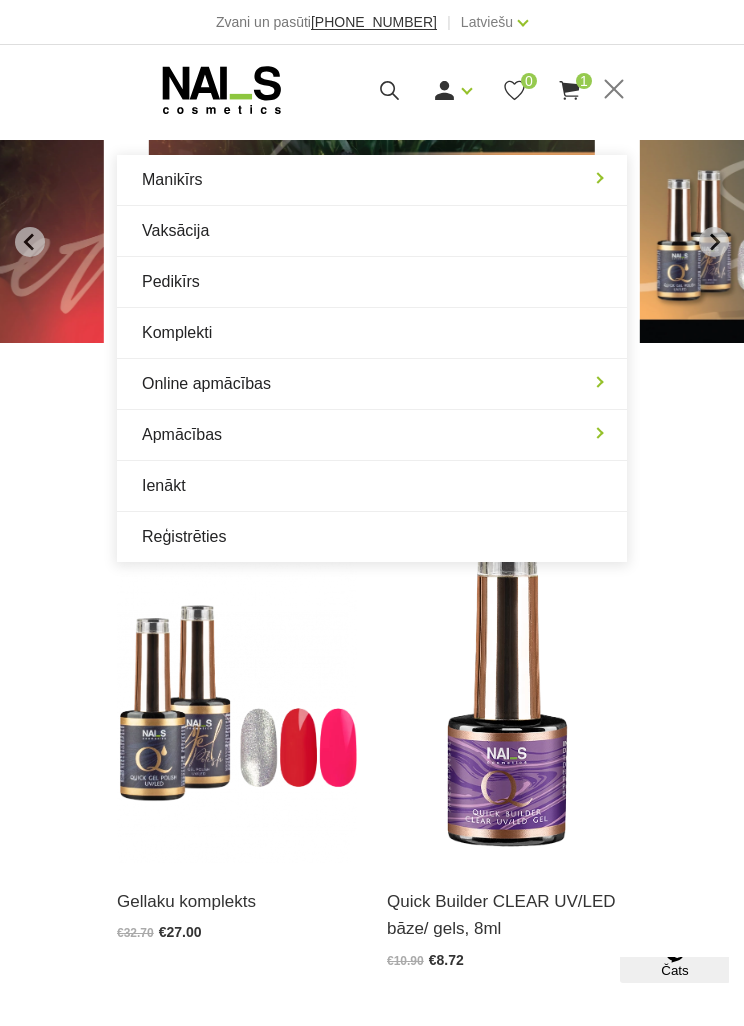 click on "Manikīrs" at bounding box center [372, 180] 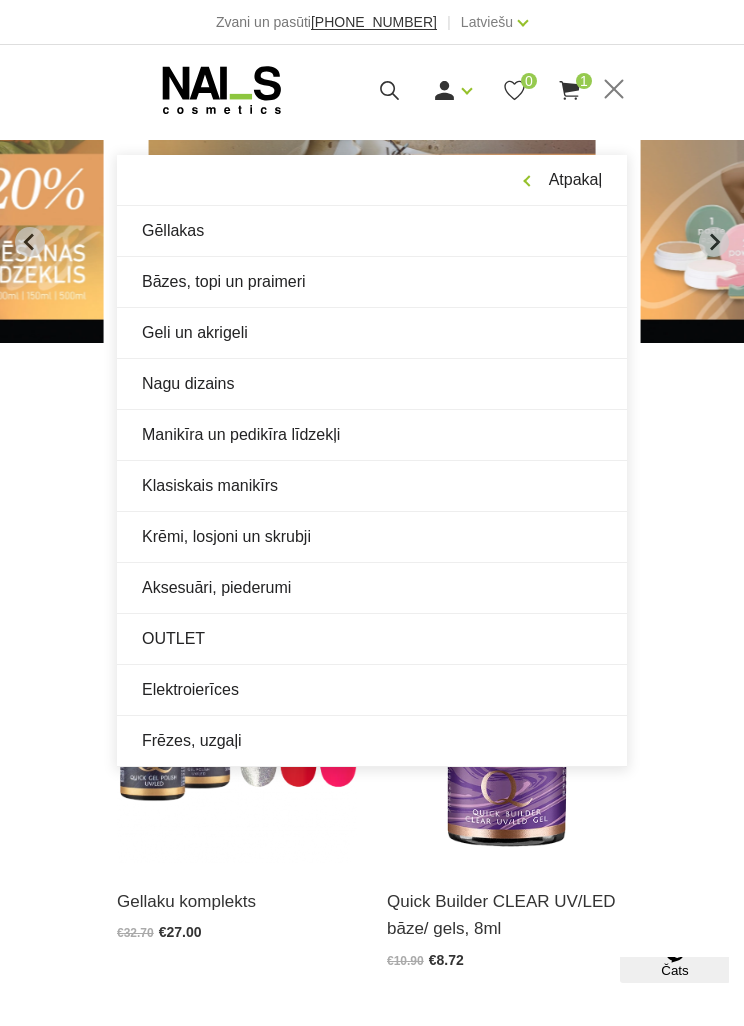 click on "Aksesuāri, piederumi" at bounding box center (372, 588) 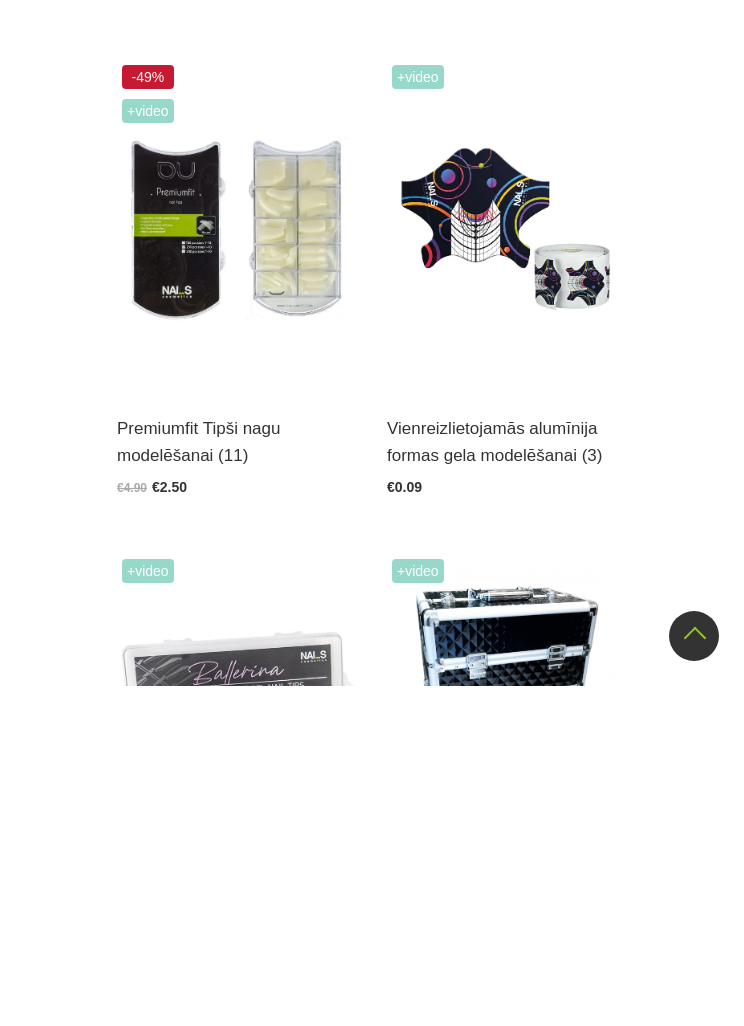 scroll, scrollTop: 748, scrollLeft: 0, axis: vertical 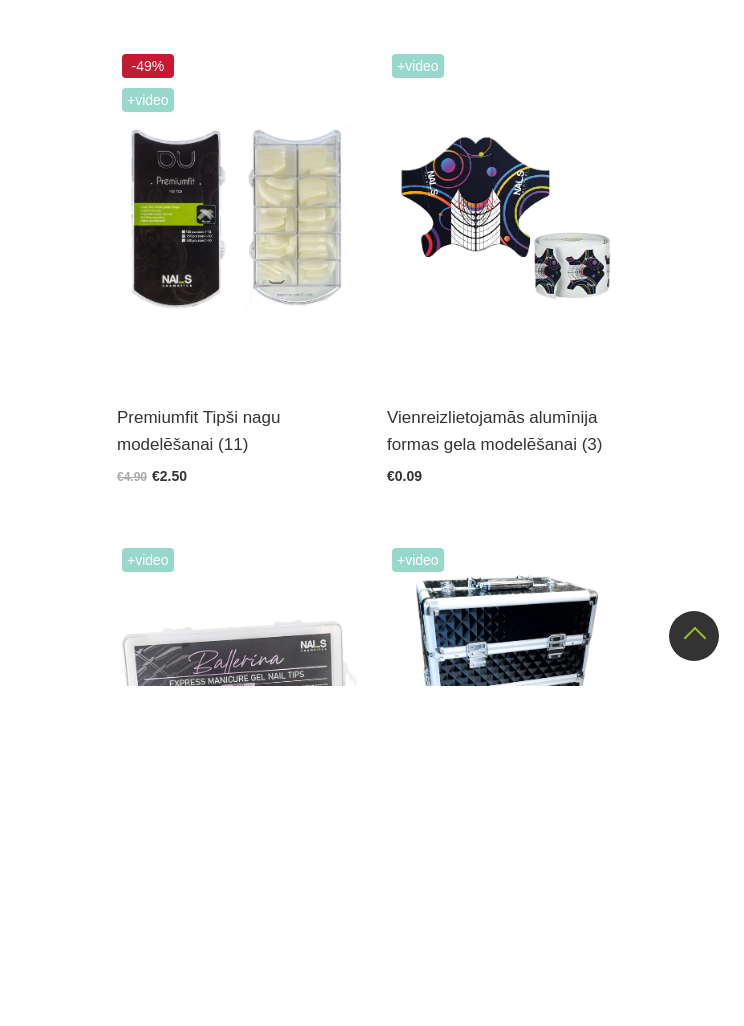 click on "Atvērt un izvēlēties" at bounding box center (461, 775) 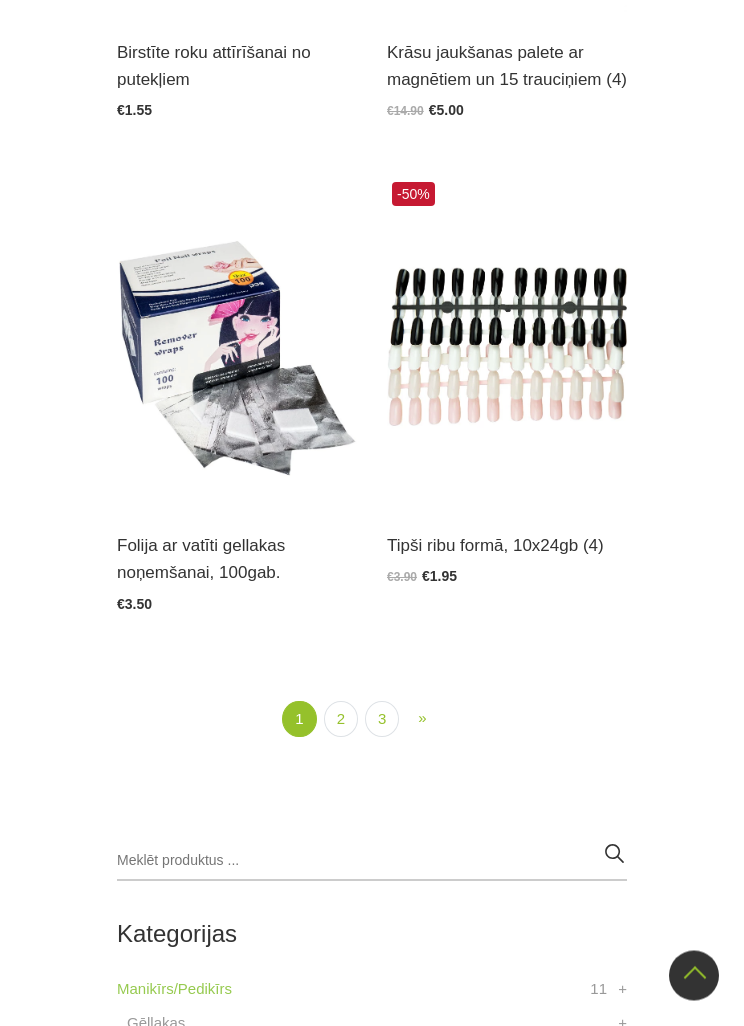 scroll, scrollTop: 5864, scrollLeft: 0, axis: vertical 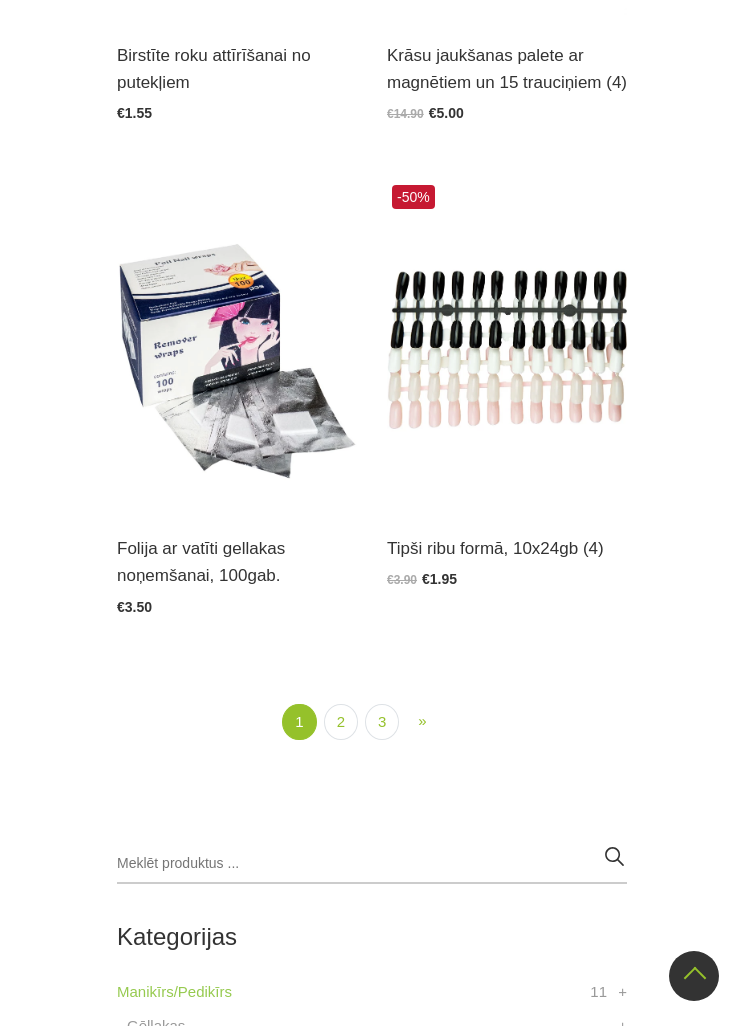 click on "2" at bounding box center (341, 722) 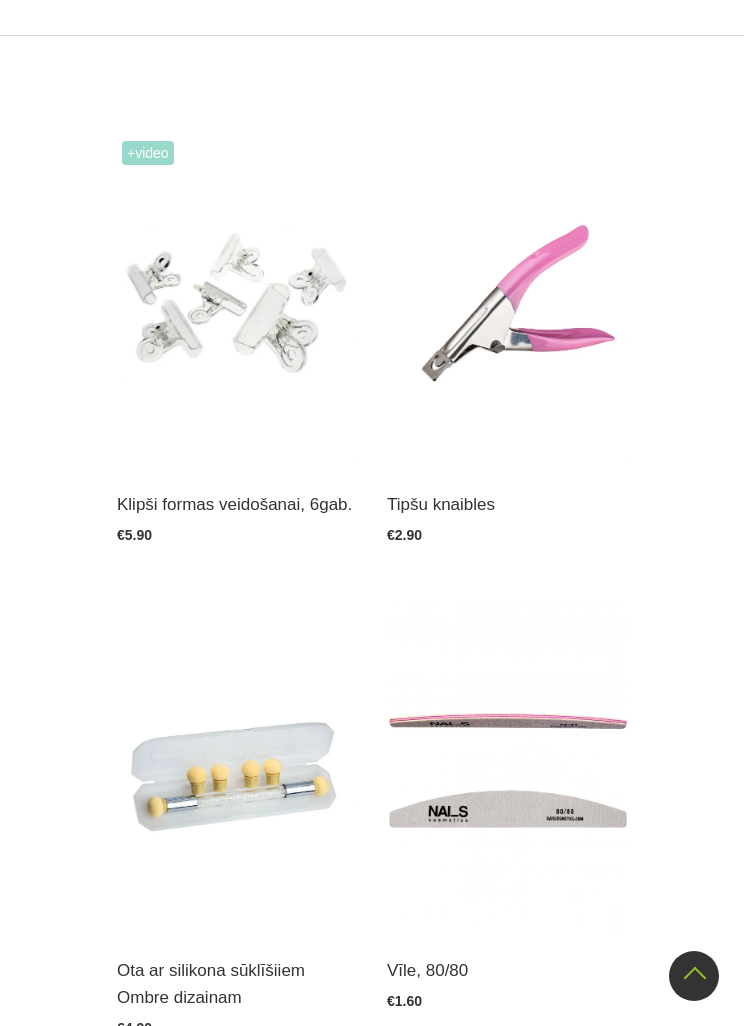 scroll, scrollTop: 406, scrollLeft: 0, axis: vertical 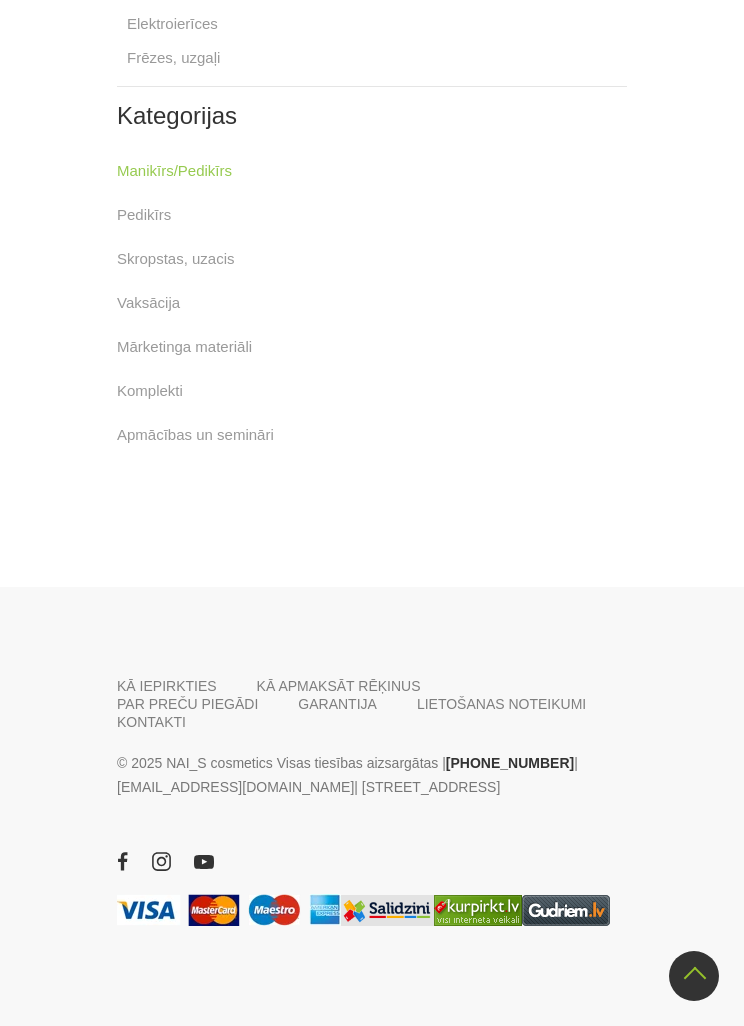 click on "3" at bounding box center (402, -620) 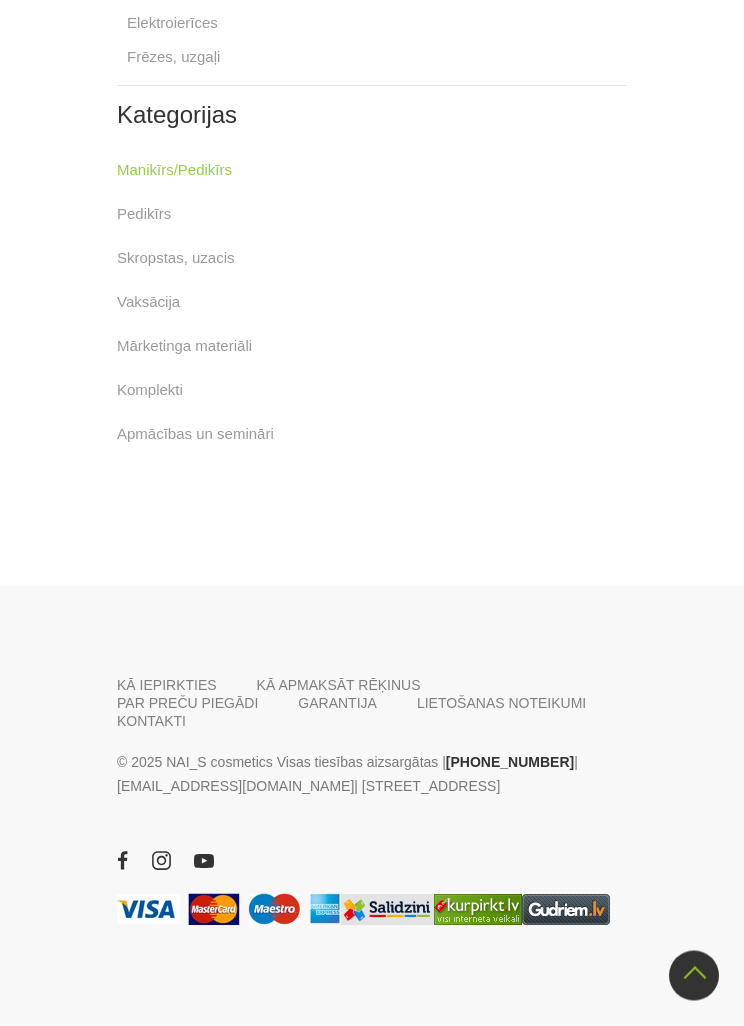 scroll, scrollTop: 4492, scrollLeft: 0, axis: vertical 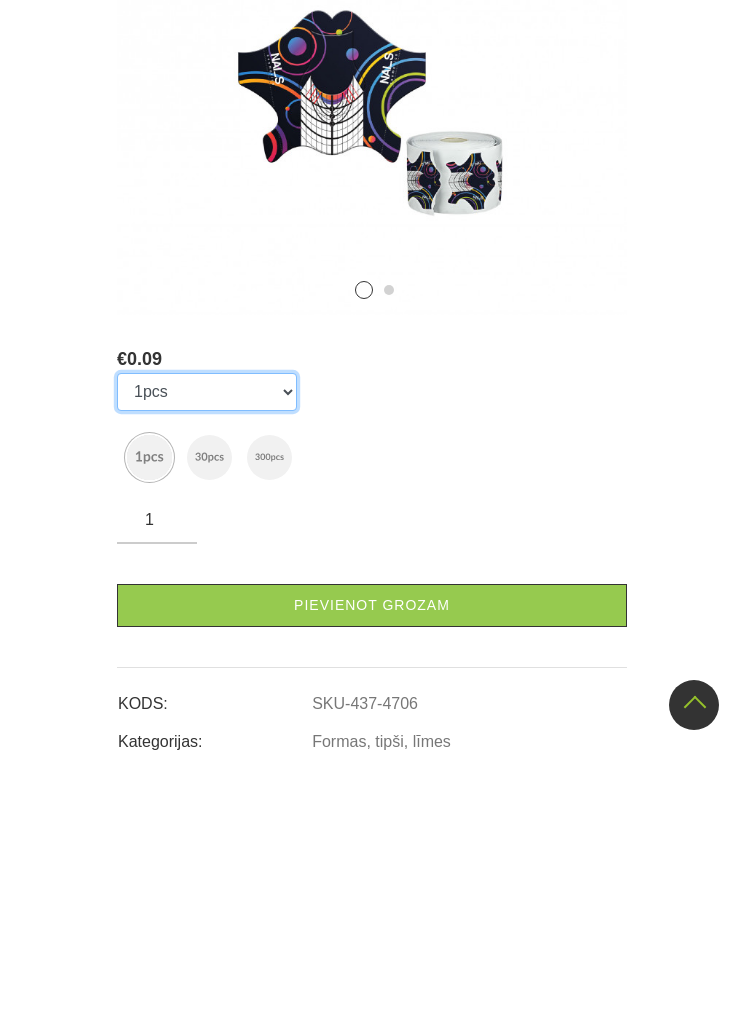 click on "1pcs 30pcs 300pcs" at bounding box center [207, 663] 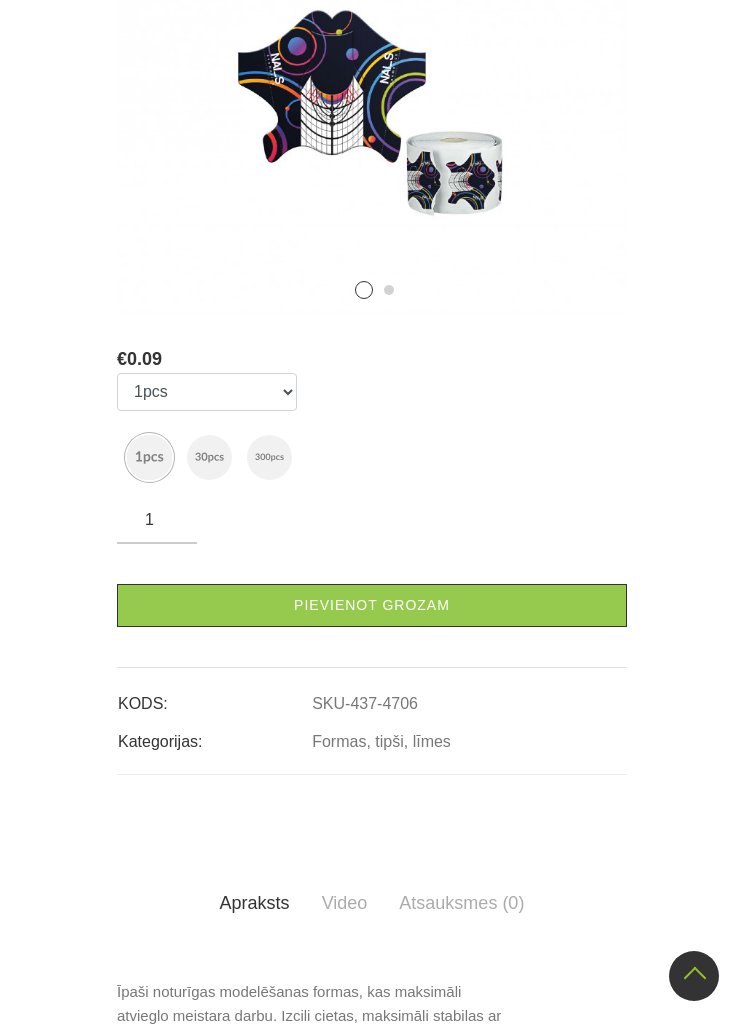 click at bounding box center (269, 457) 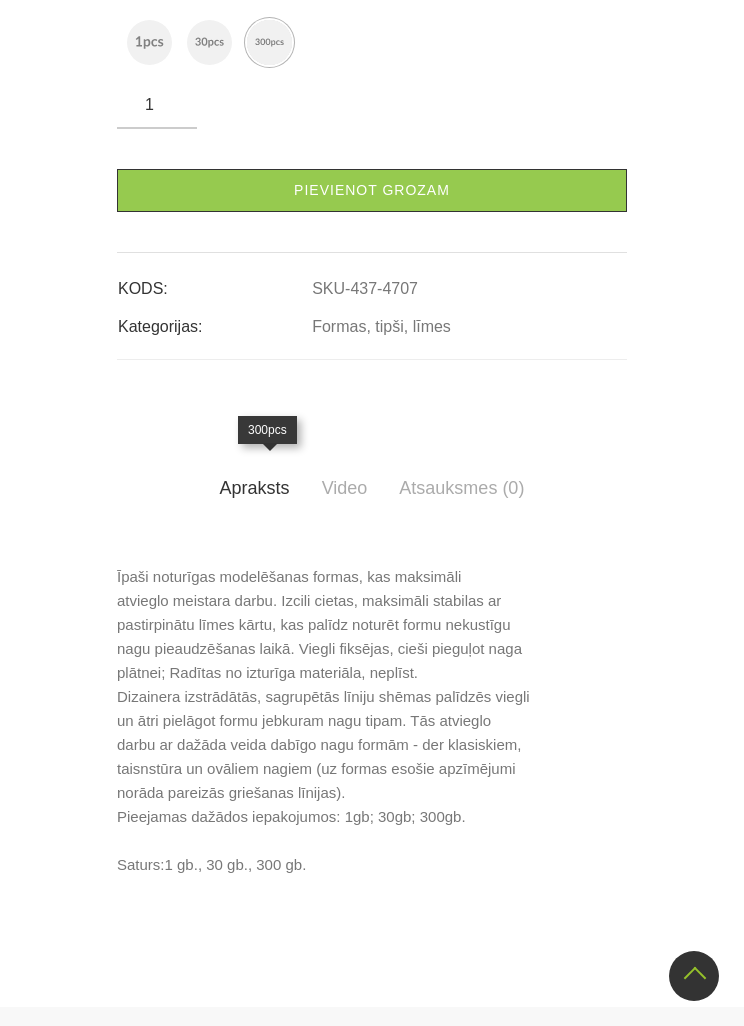 click on "1pcs 30pcs 300pcs" at bounding box center [207, 15] 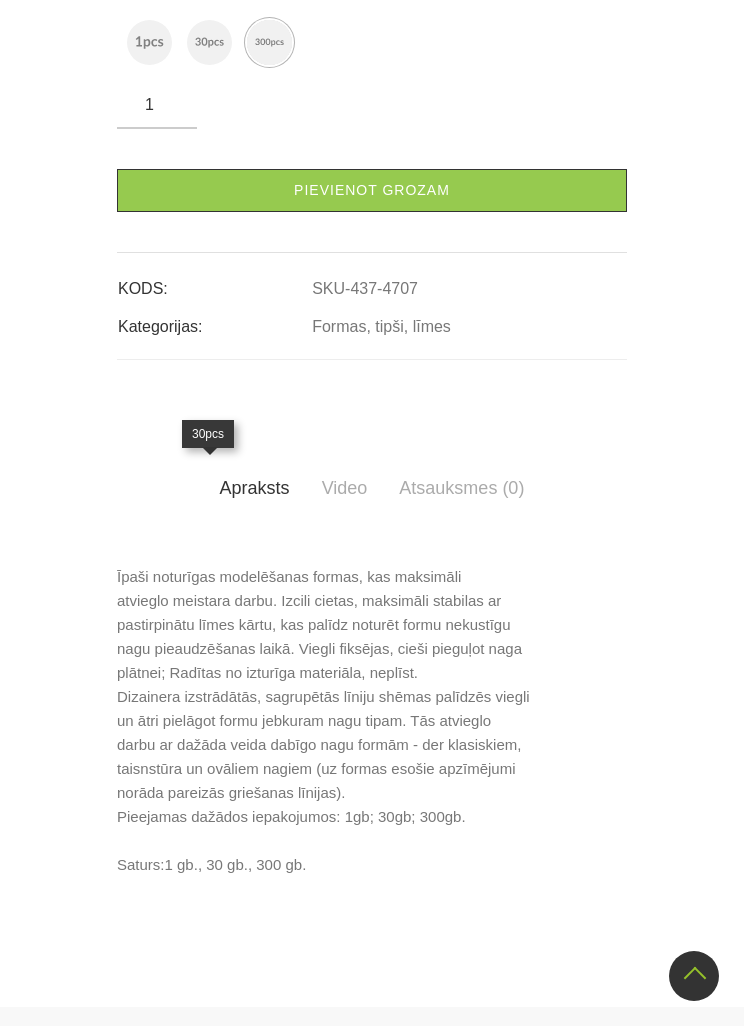 click at bounding box center [209, 42] 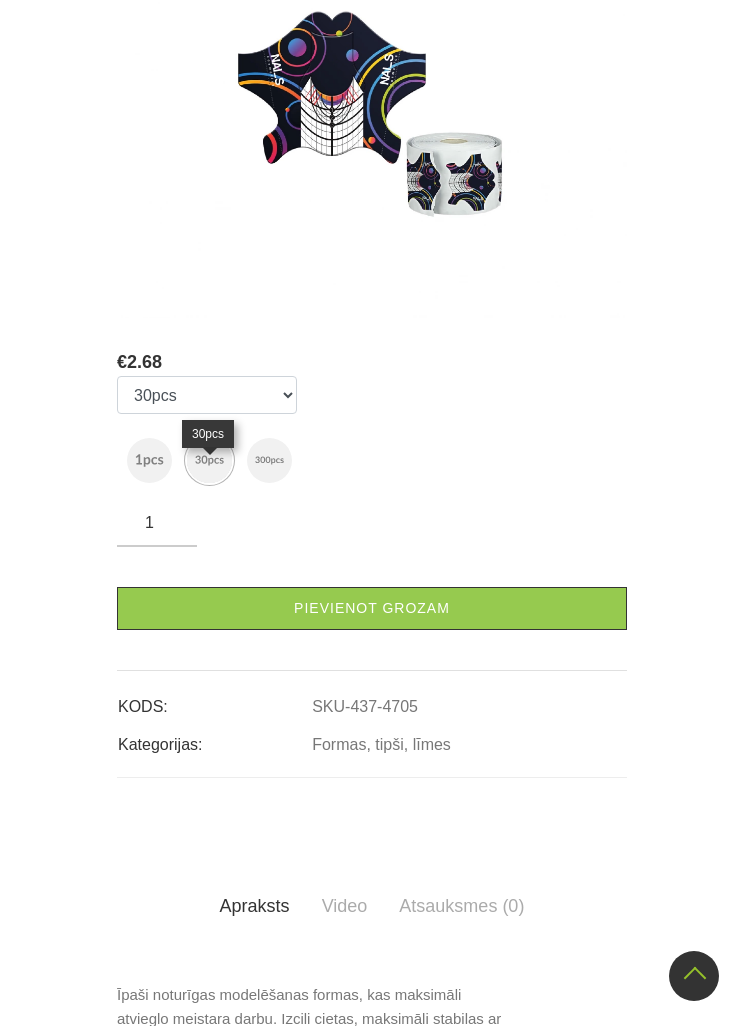 click on "Pievienot grozam" at bounding box center (372, 608) 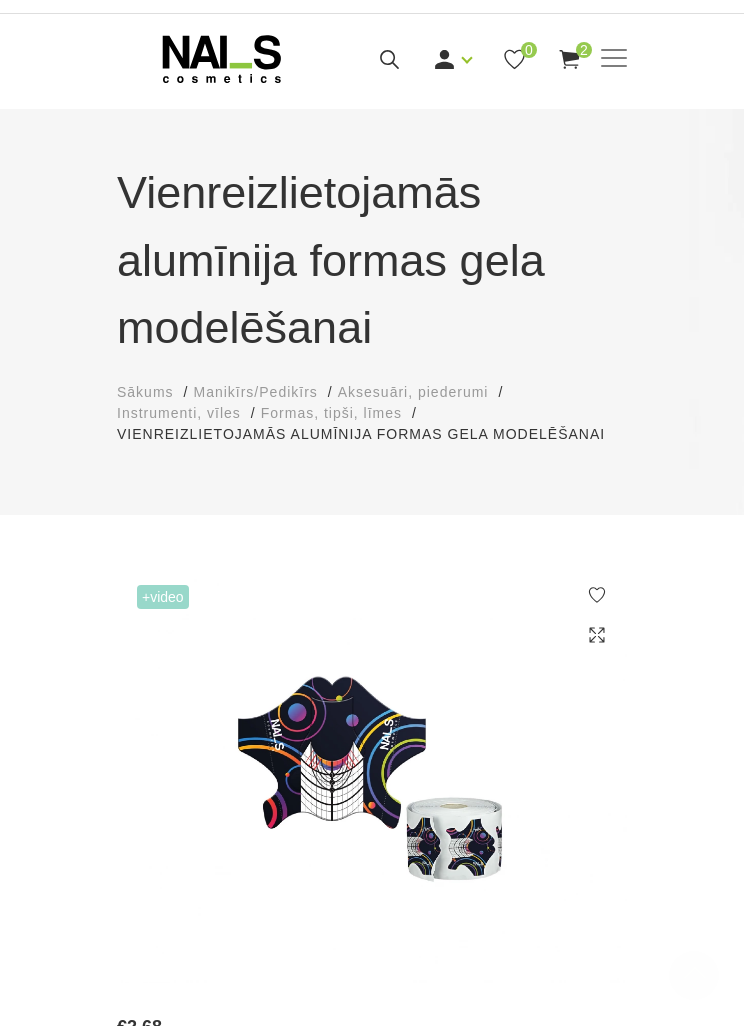scroll, scrollTop: 0, scrollLeft: 0, axis: both 